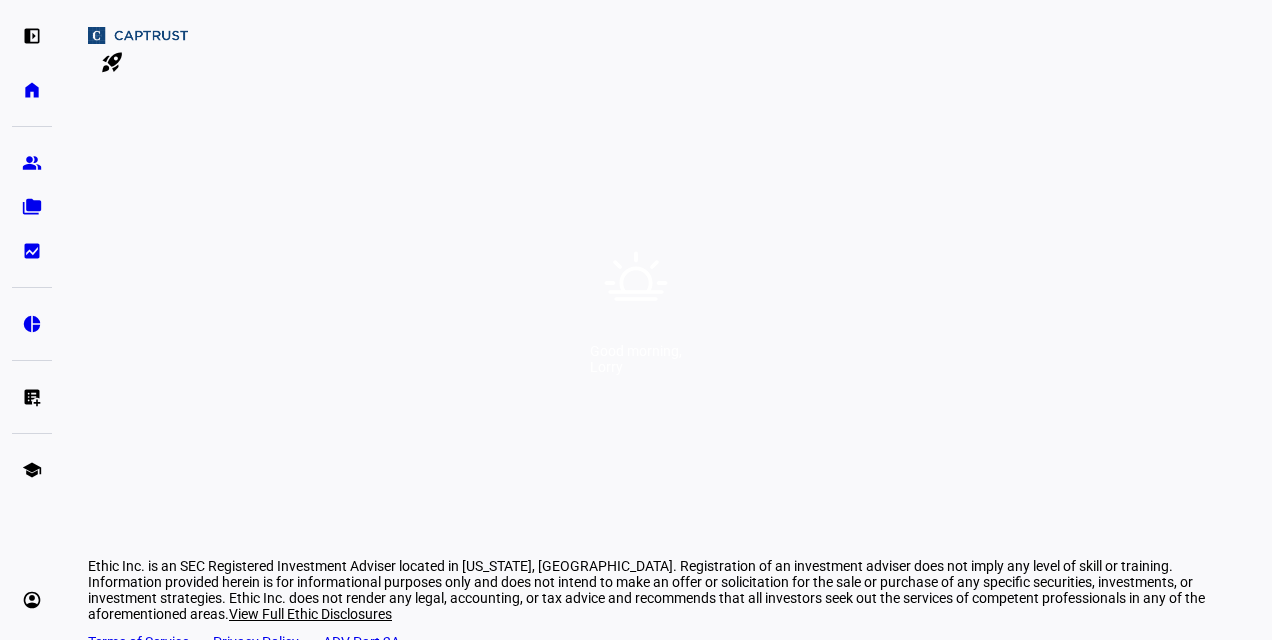 scroll, scrollTop: 0, scrollLeft: 0, axis: both 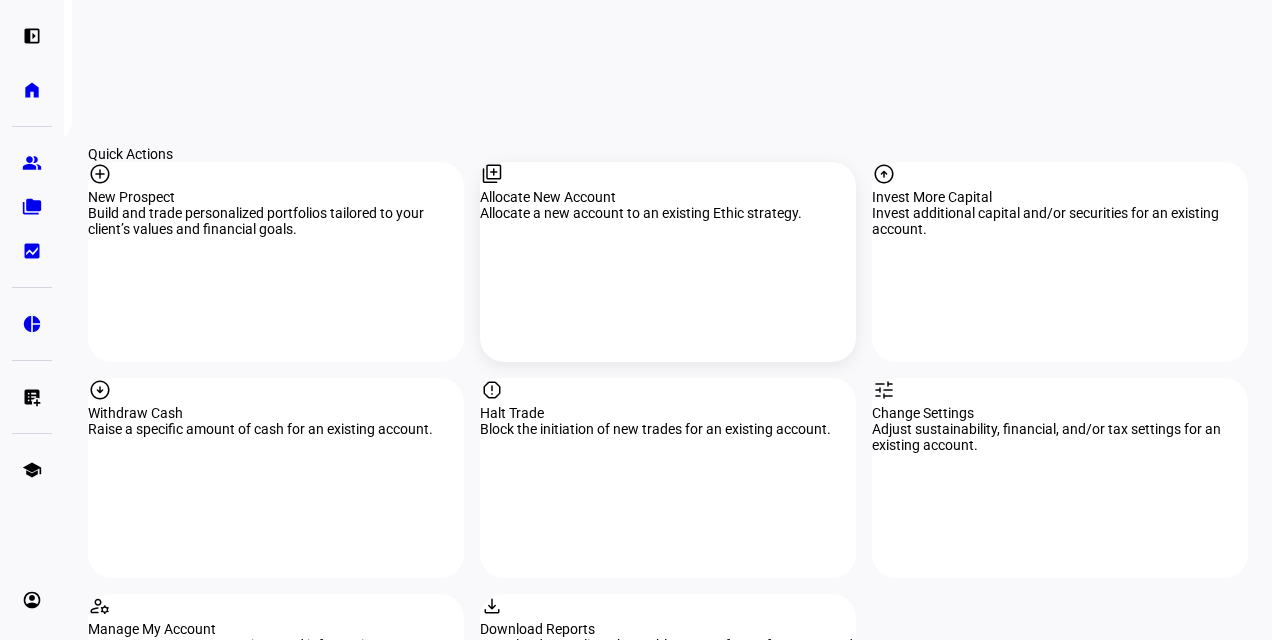 click on "library_add" 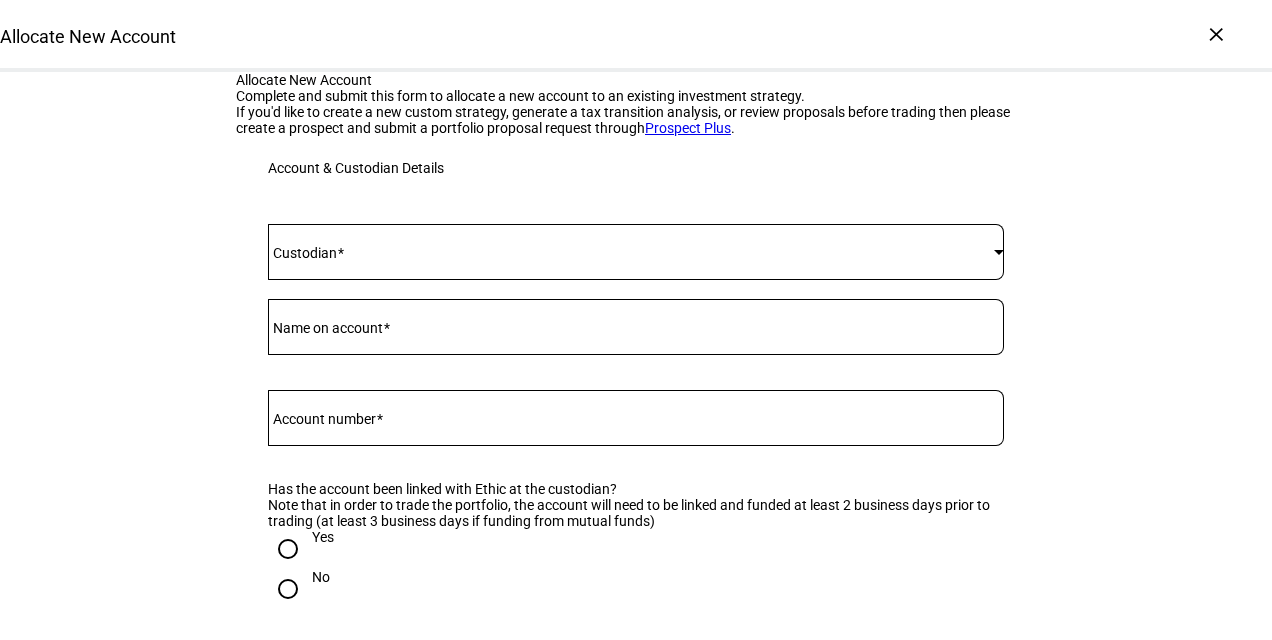 click at bounding box center (631, 252) 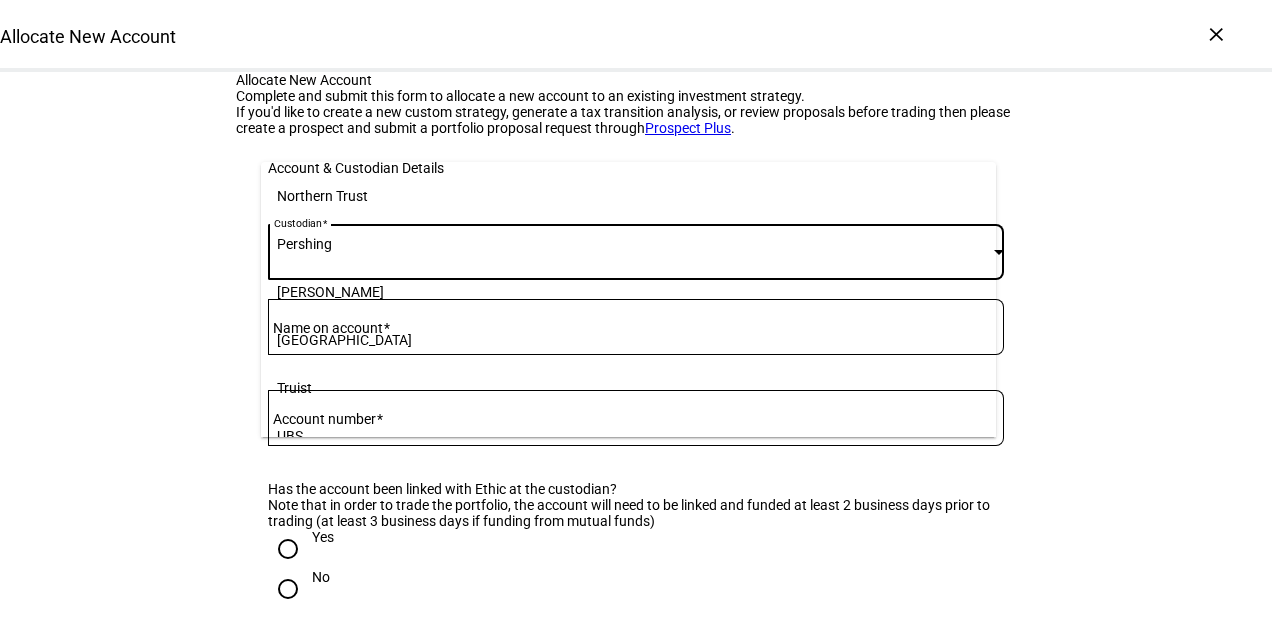 scroll, scrollTop: 342, scrollLeft: 0, axis: vertical 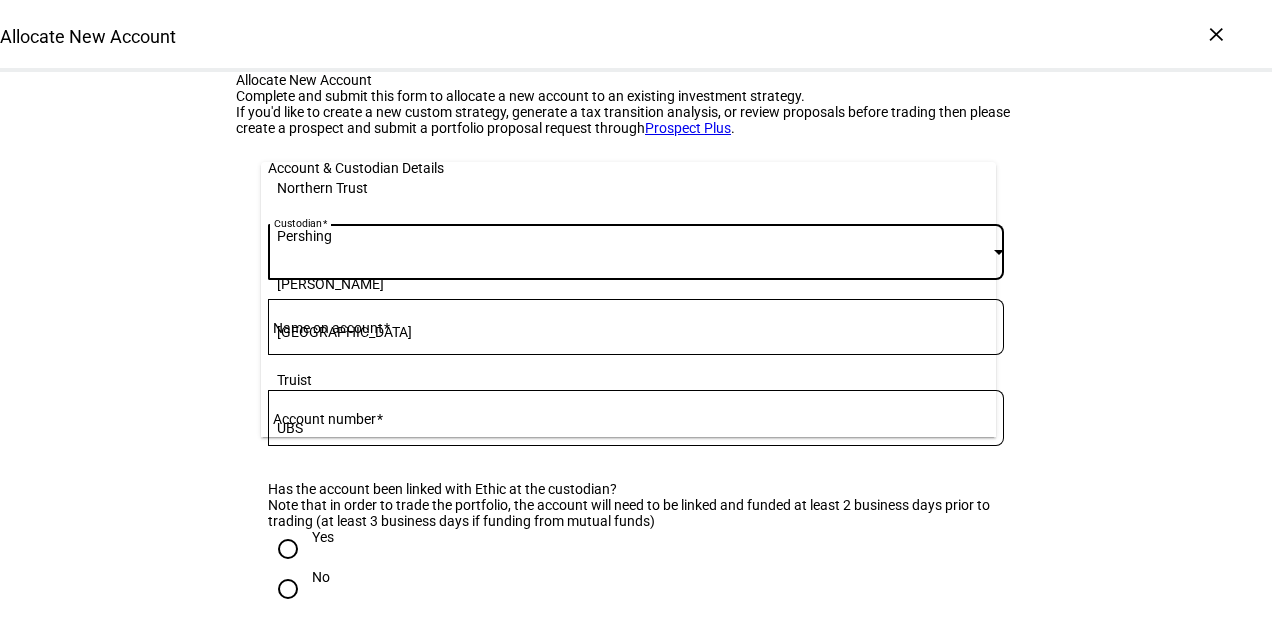 click on "[PERSON_NAME]" at bounding box center [628, 284] 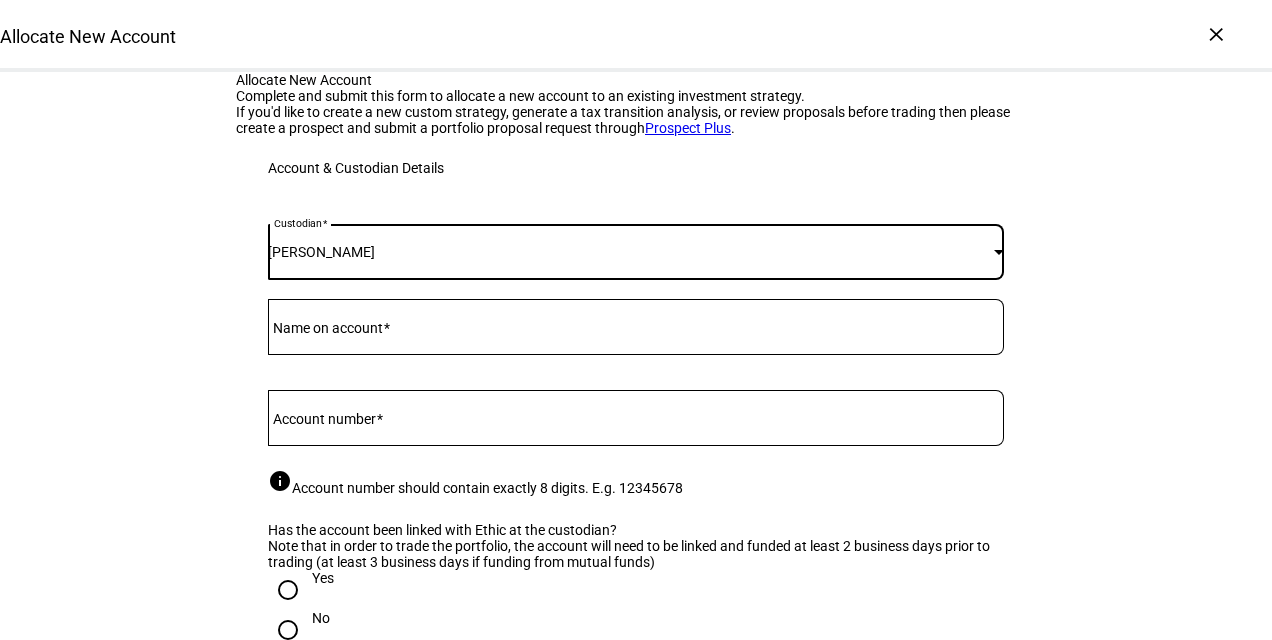 click on "Name on account" at bounding box center [636, 323] 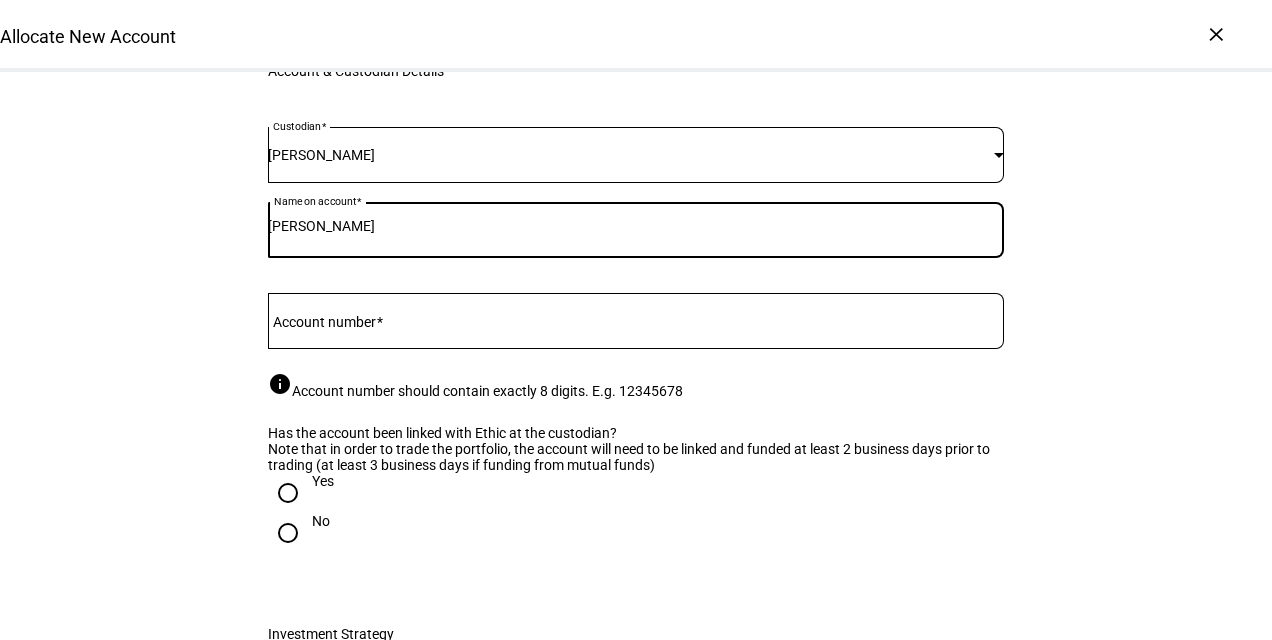 scroll, scrollTop: 98, scrollLeft: 0, axis: vertical 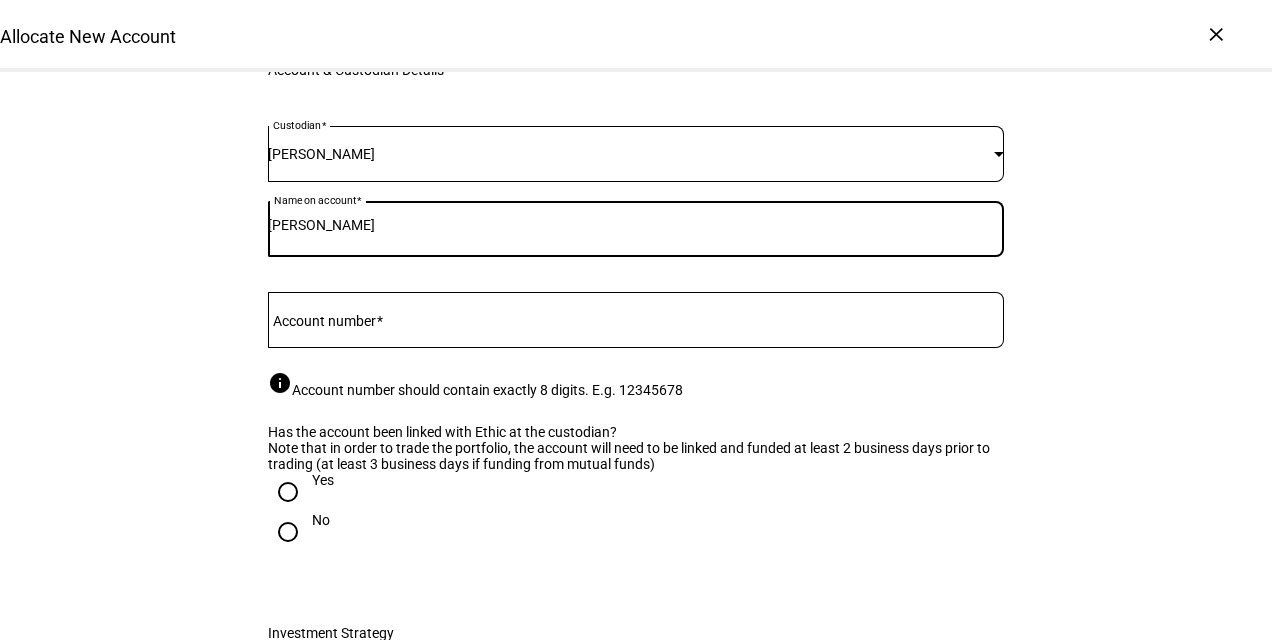 type on "Covington-Weill" 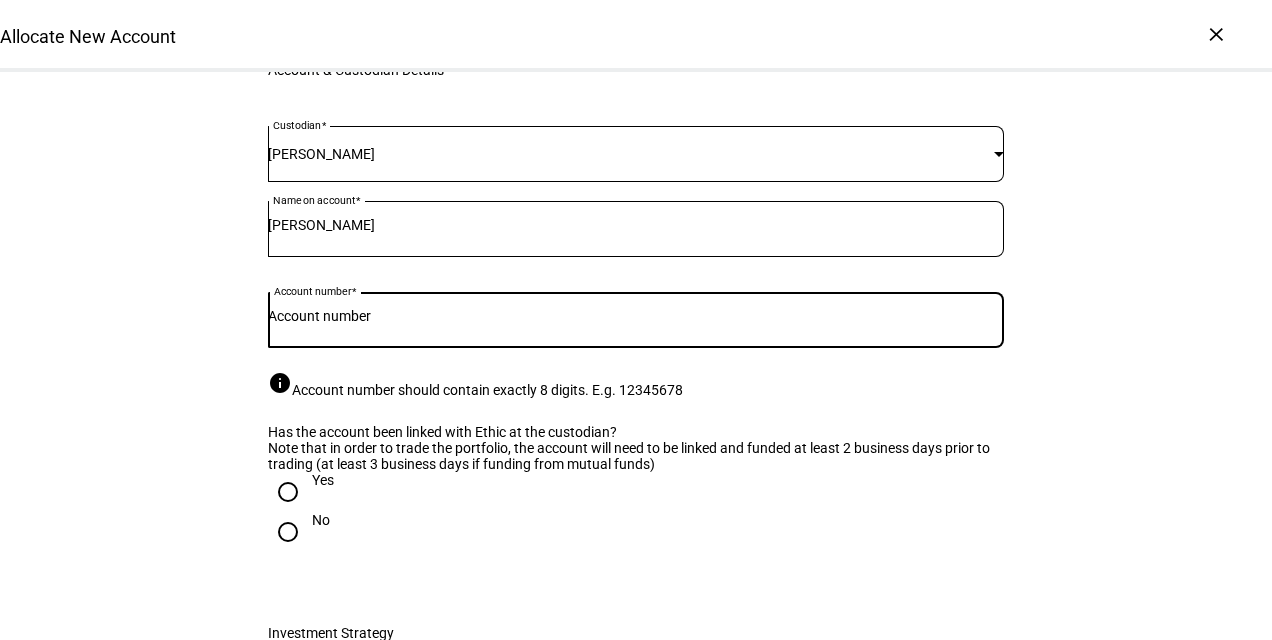 click on "Account number" at bounding box center (636, 316) 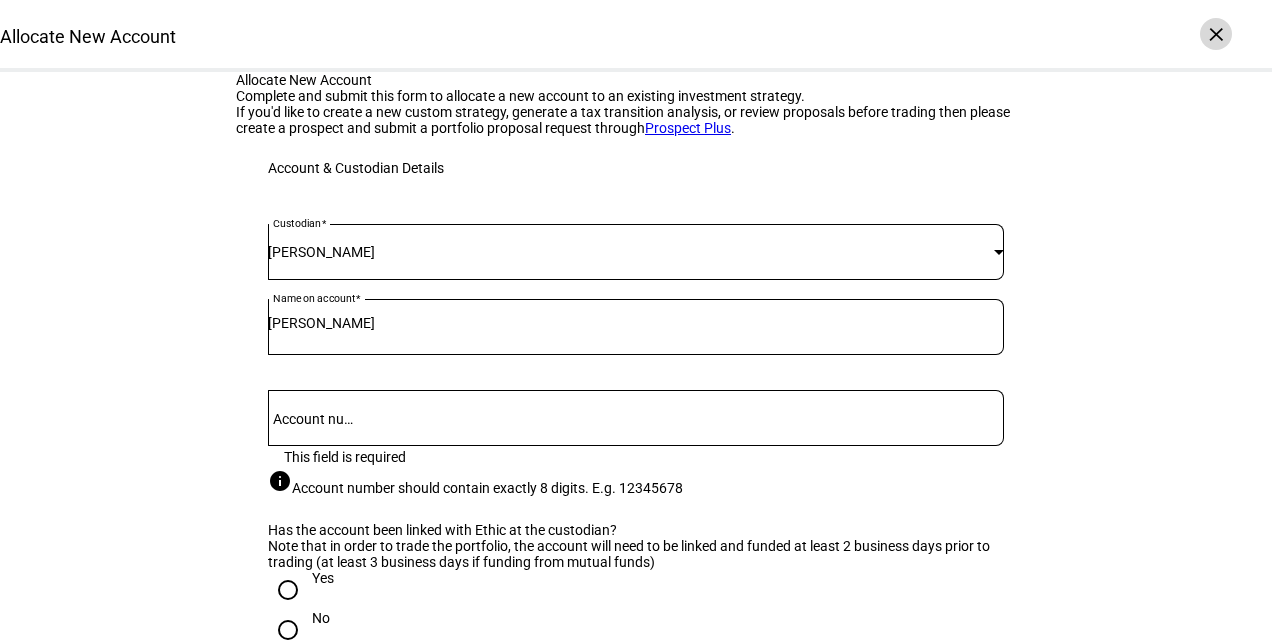 click on "×" 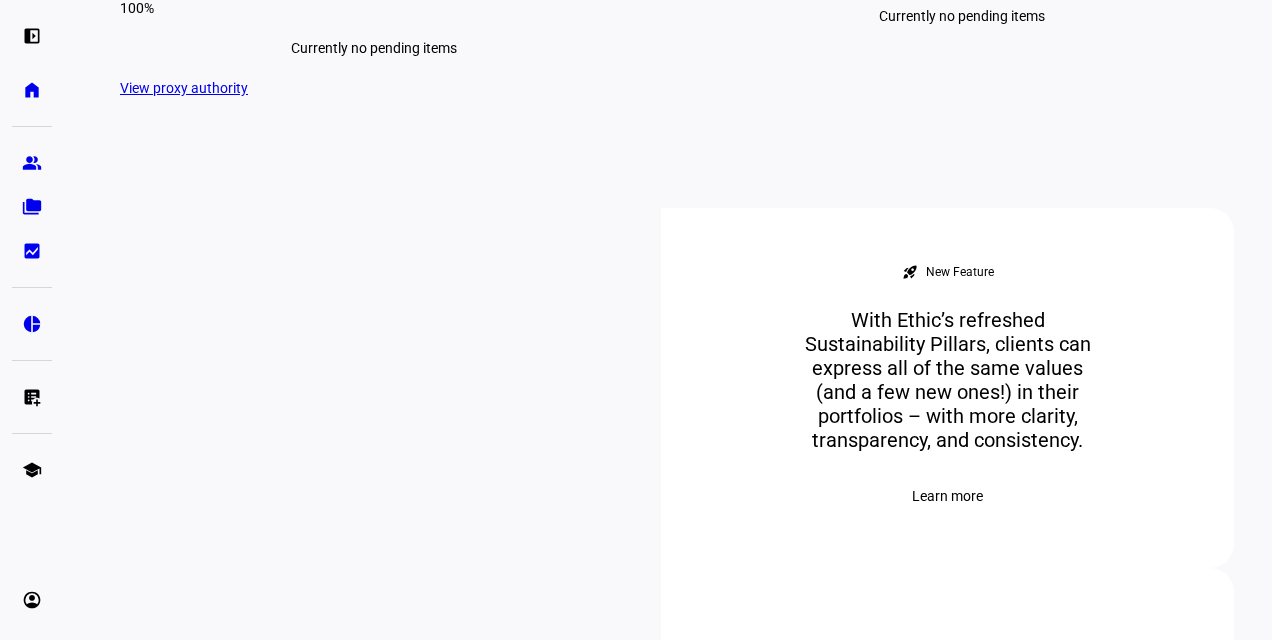 scroll, scrollTop: 612, scrollLeft: 0, axis: vertical 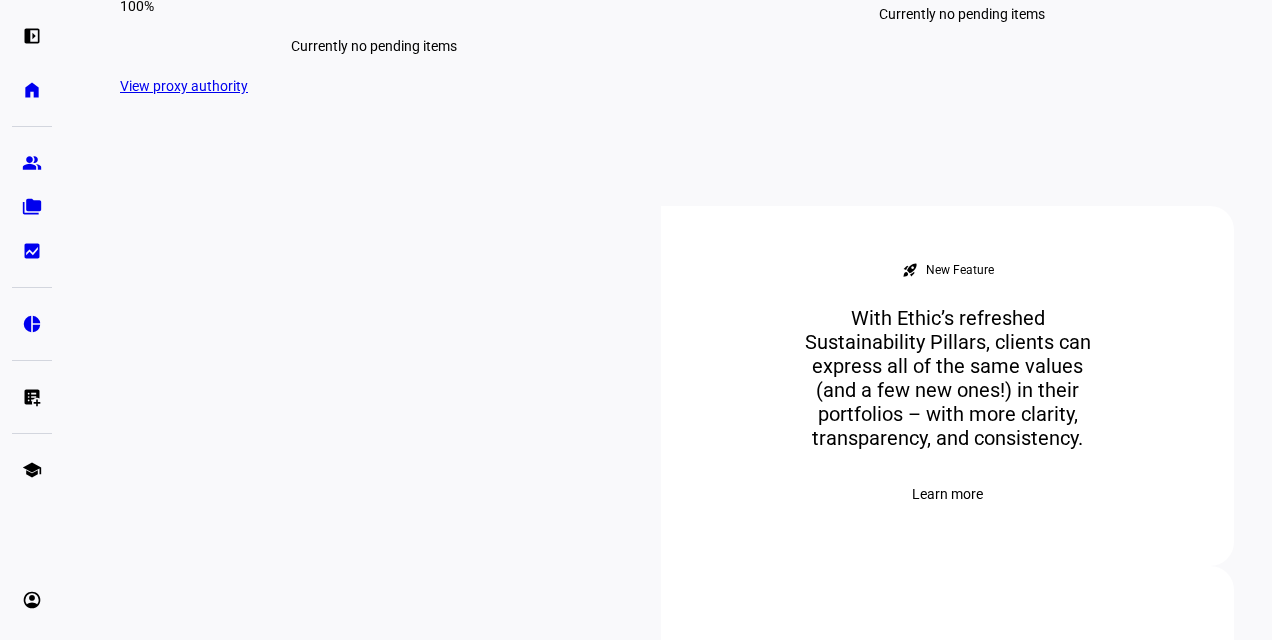 click 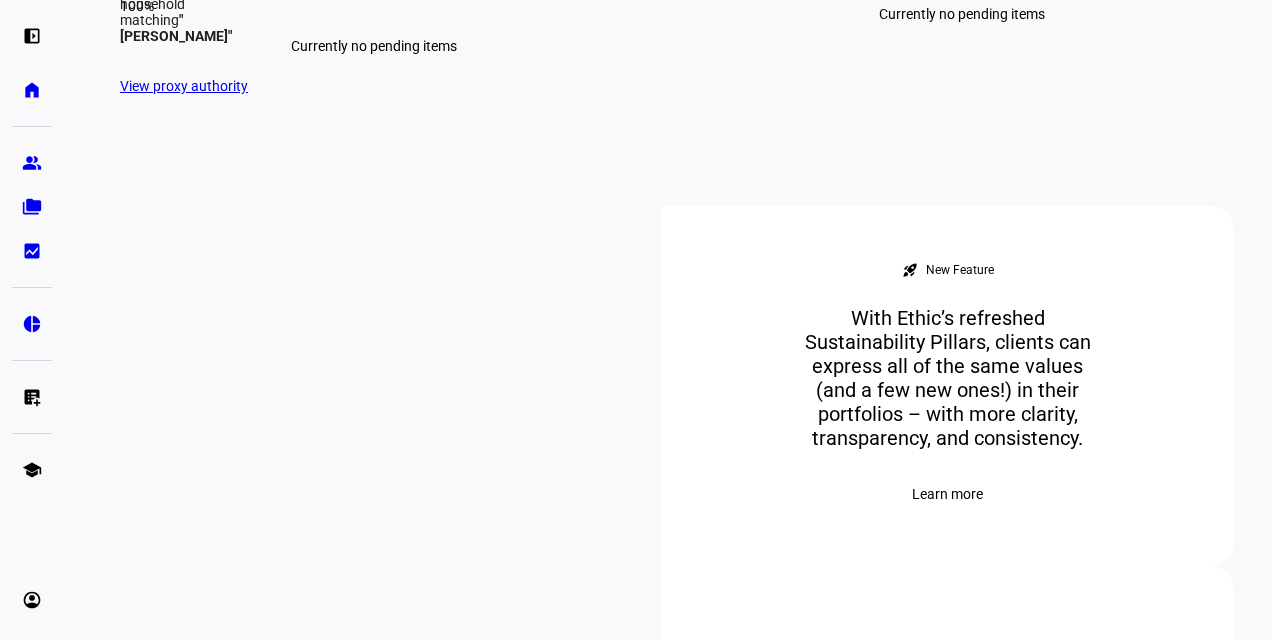 type on "covington" 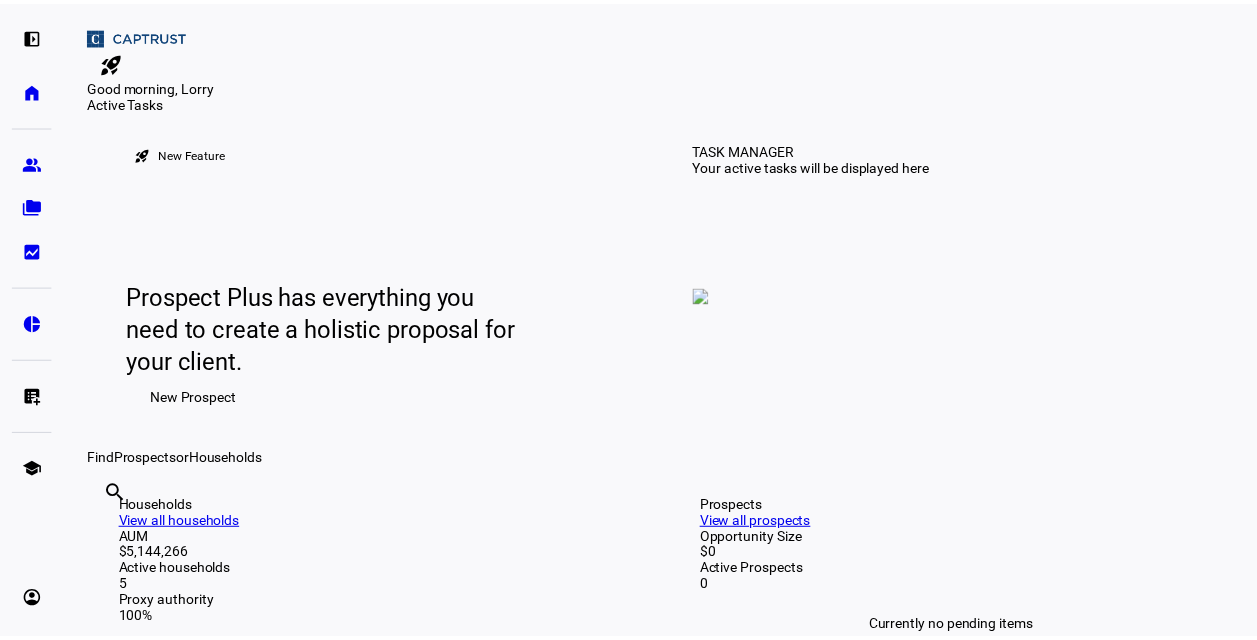 scroll, scrollTop: 0, scrollLeft: 0, axis: both 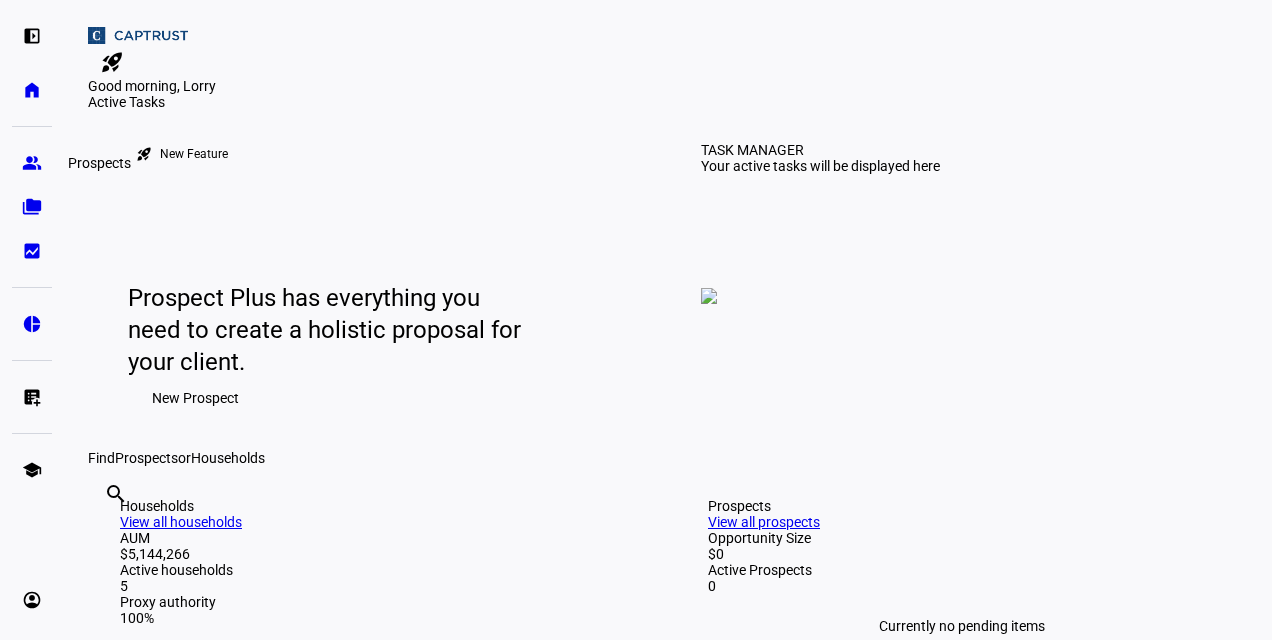 click on "group" at bounding box center [32, 163] 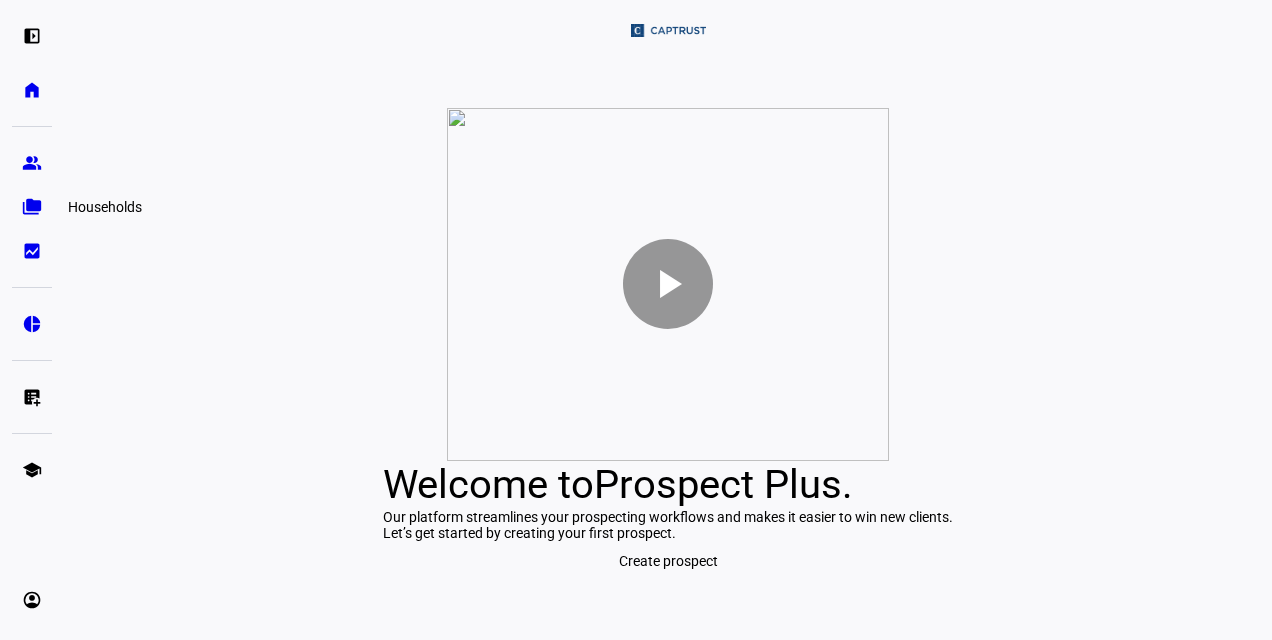 click on "folder_copy" at bounding box center [32, 207] 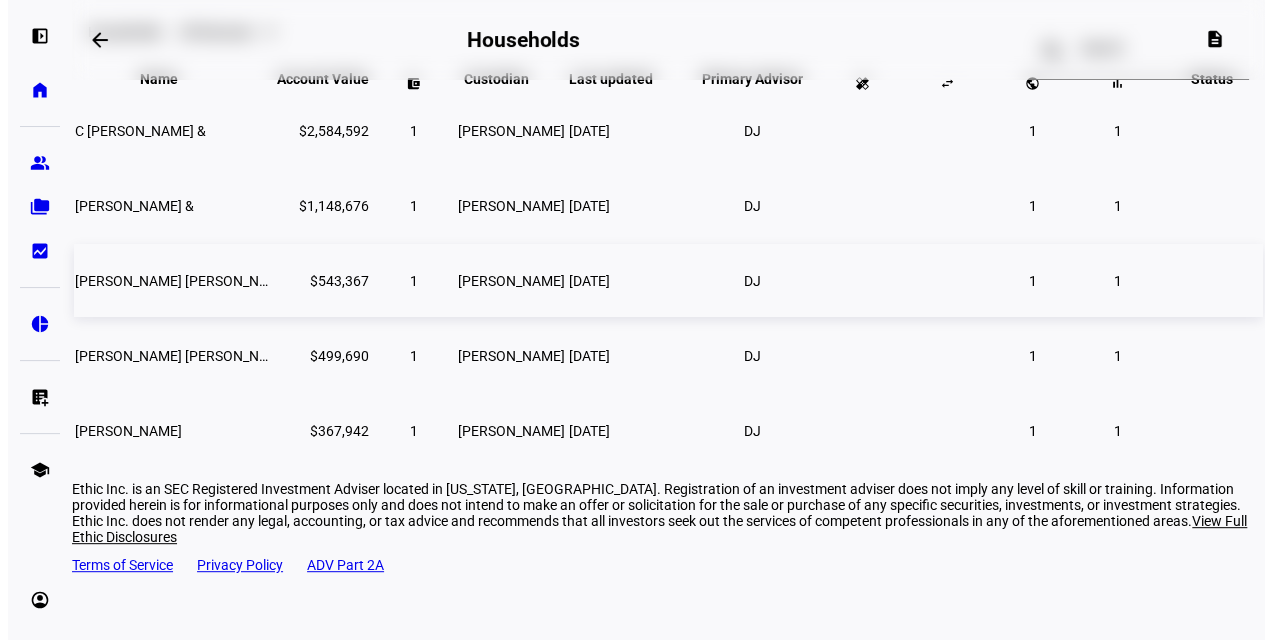scroll, scrollTop: 0, scrollLeft: 0, axis: both 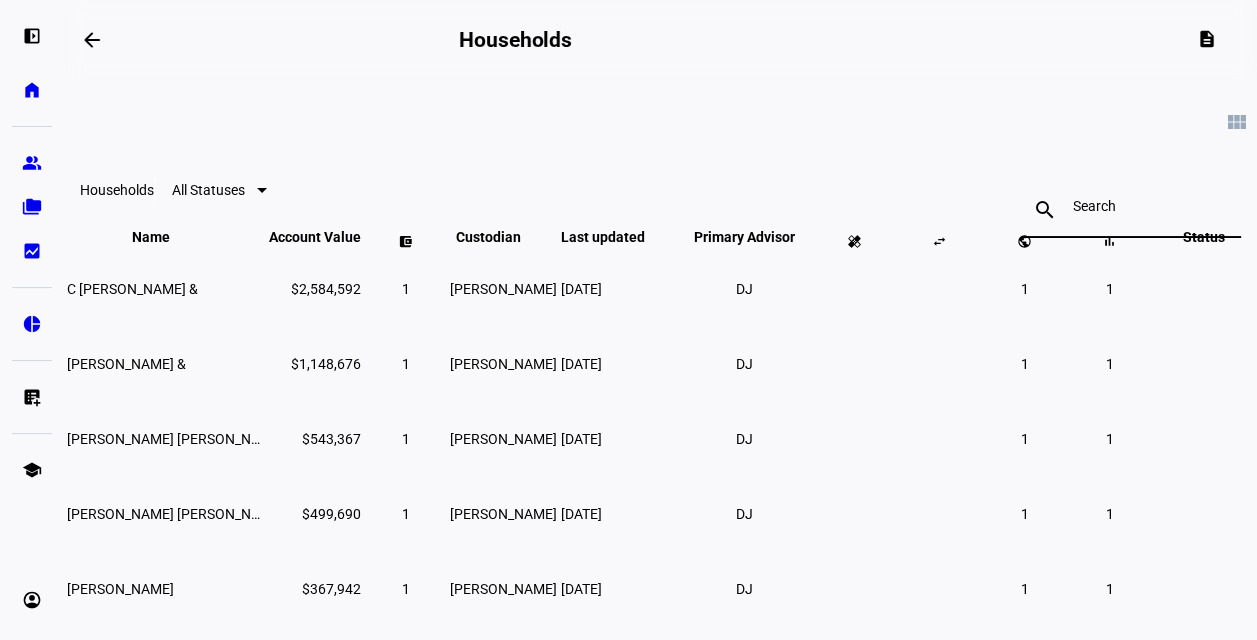 click at bounding box center [1131, 206] 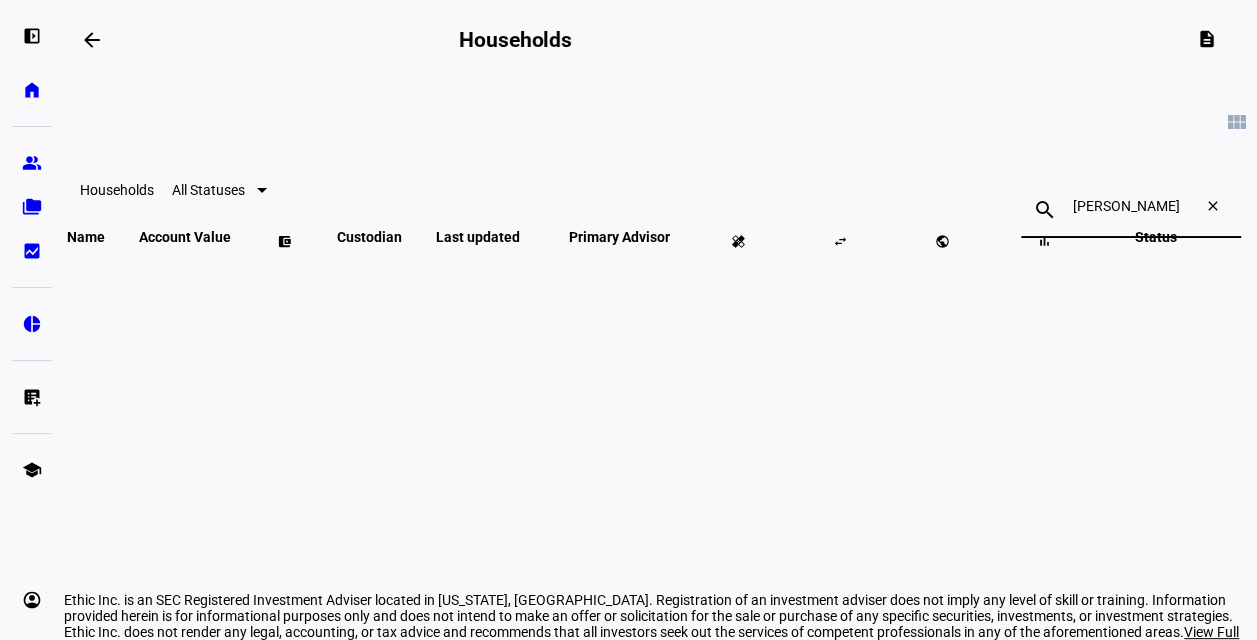 type on "covington" 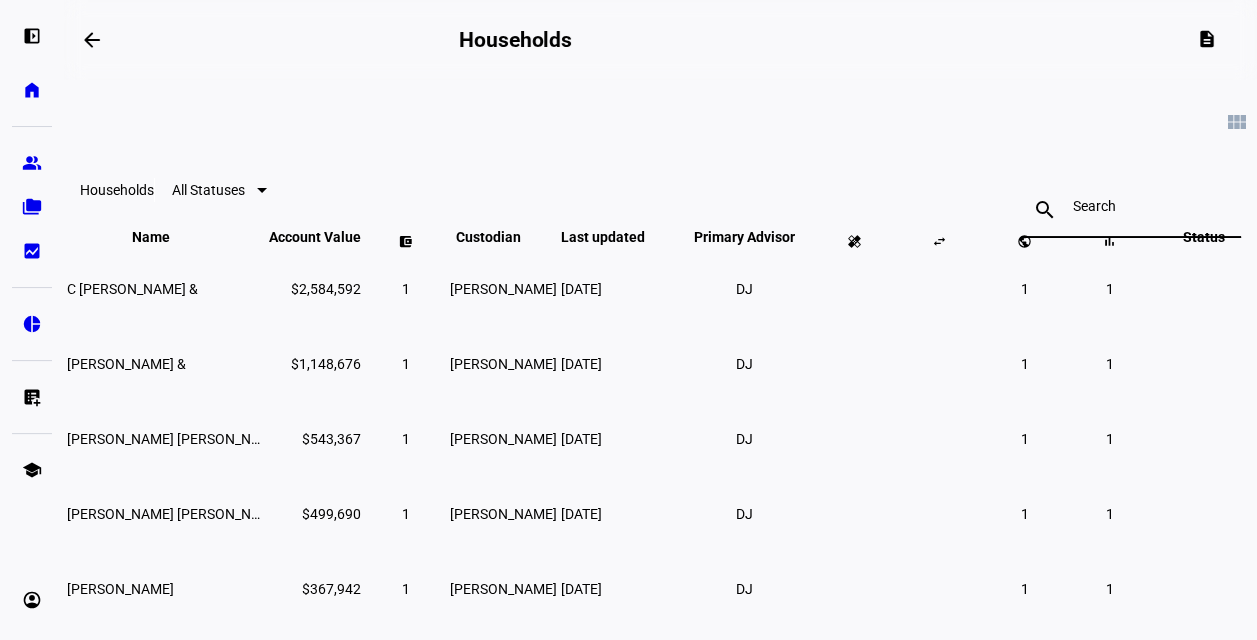 click on "view_module" 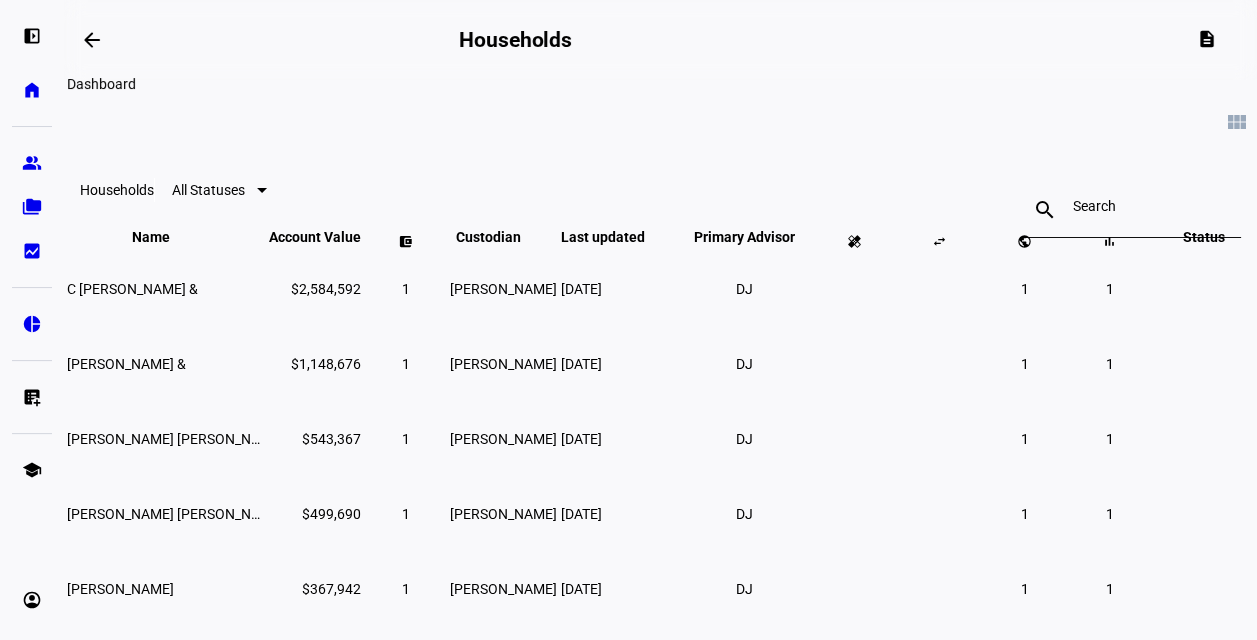click on "arrow_backwards" at bounding box center [92, 40] 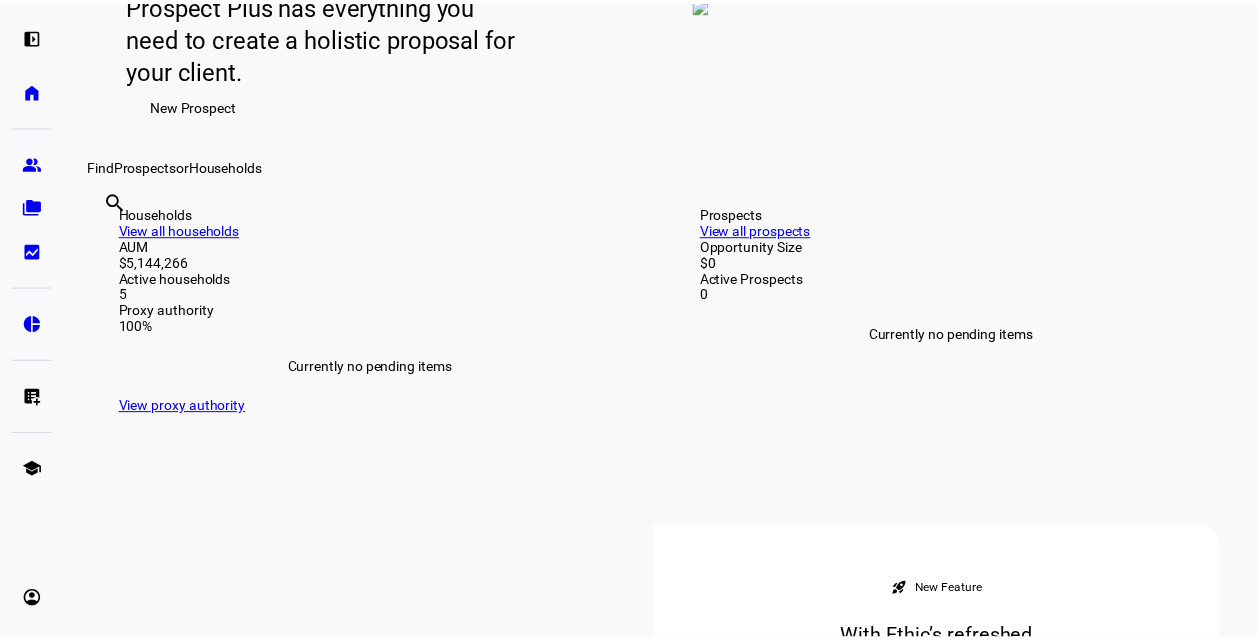 scroll, scrollTop: 571, scrollLeft: 0, axis: vertical 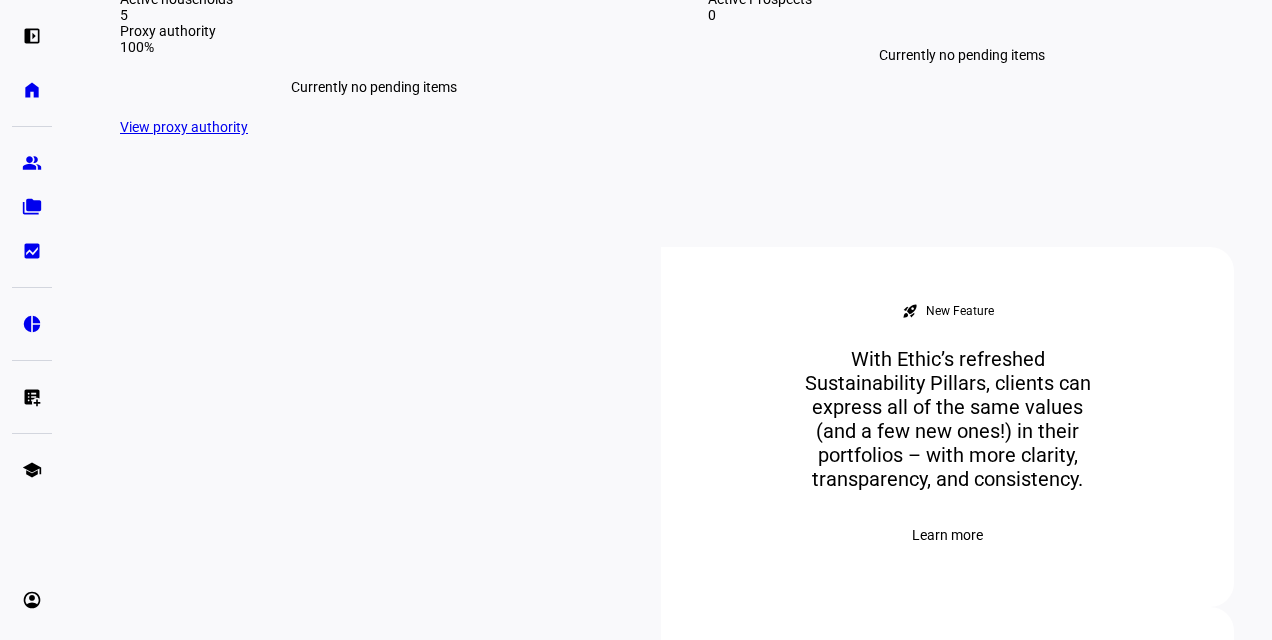 click on "View all households" 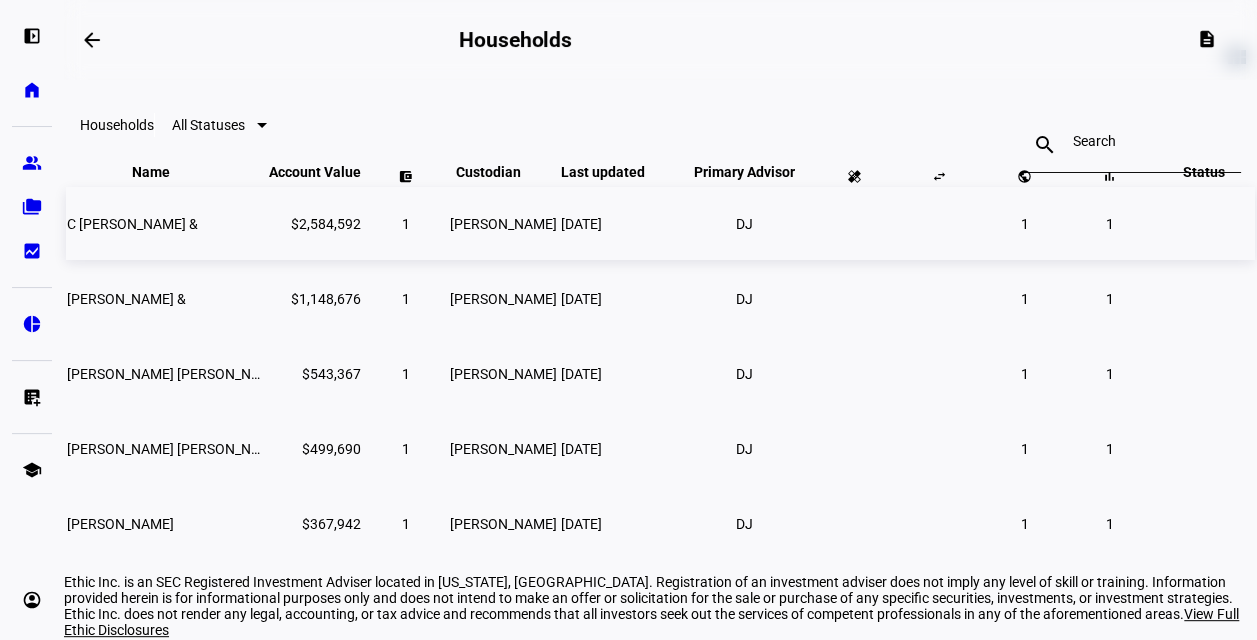 scroll, scrollTop: 66, scrollLeft: 0, axis: vertical 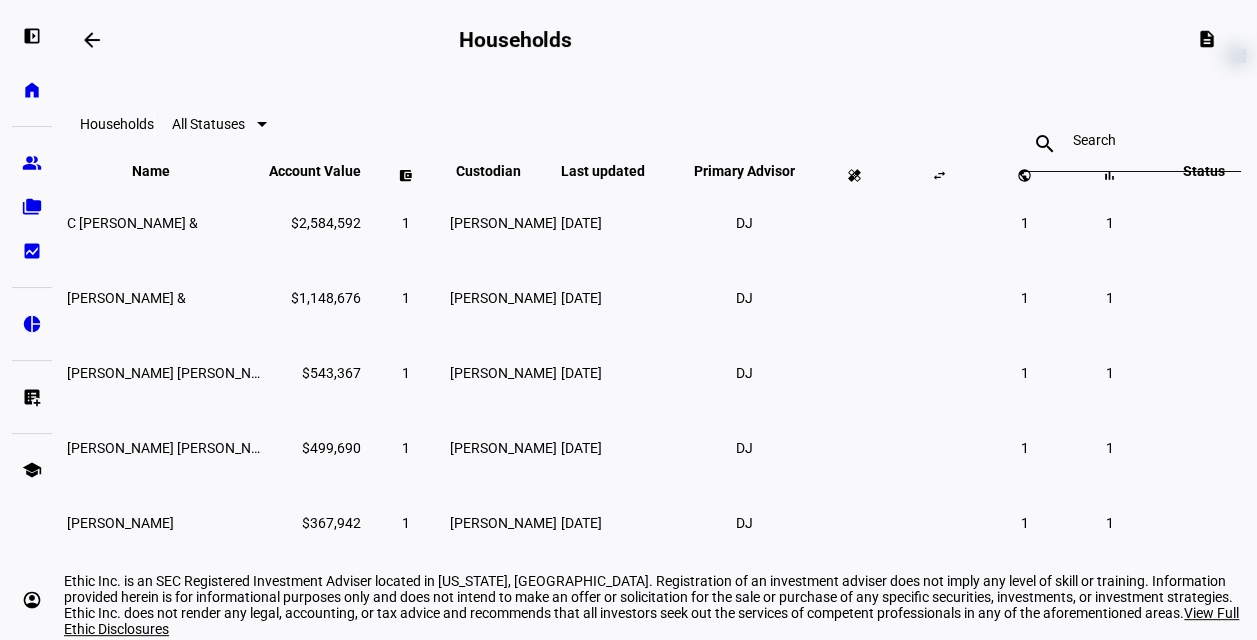 click at bounding box center (262, 124) 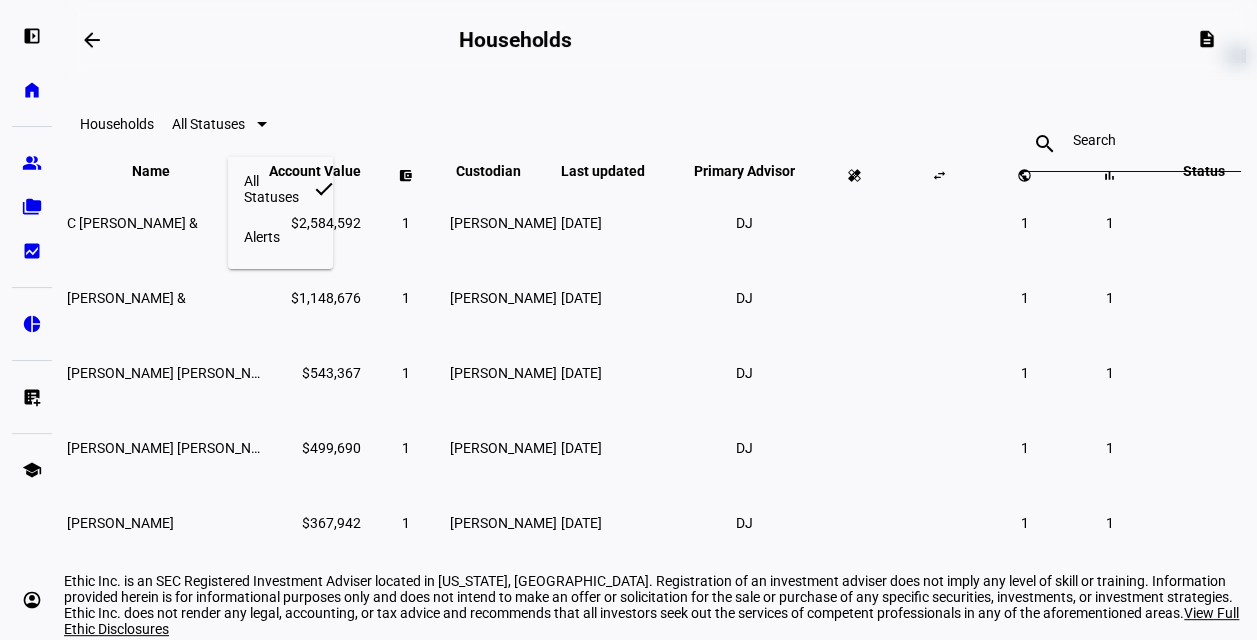 click on "Alerts" at bounding box center (262, 237) 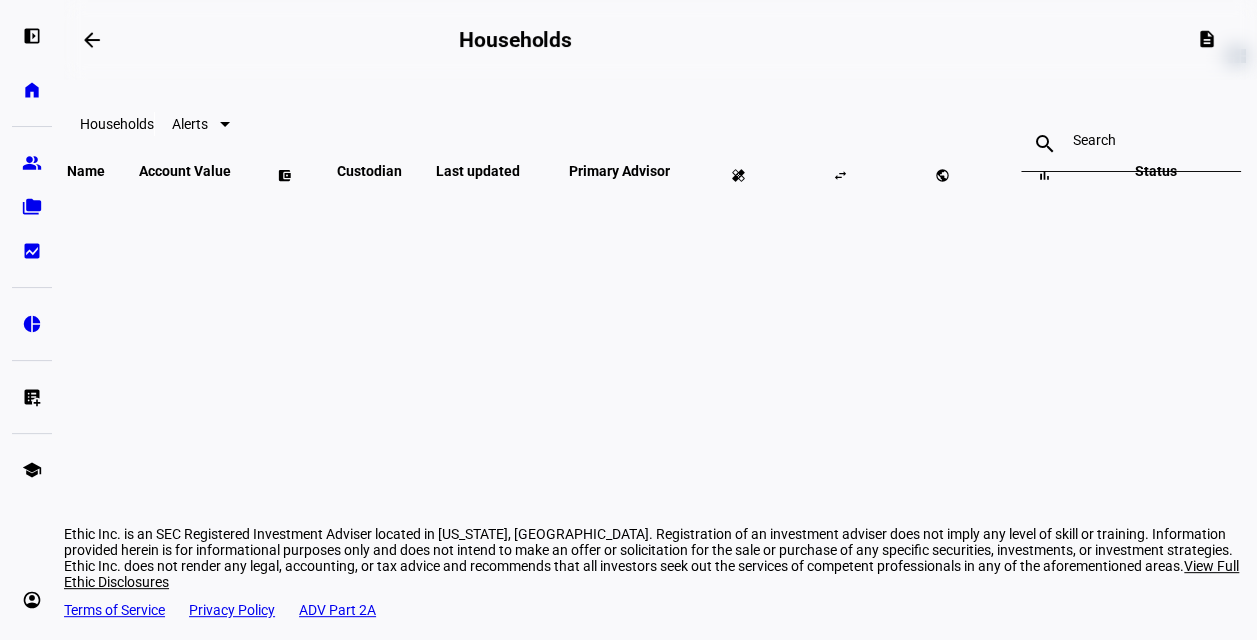 click on "Households" 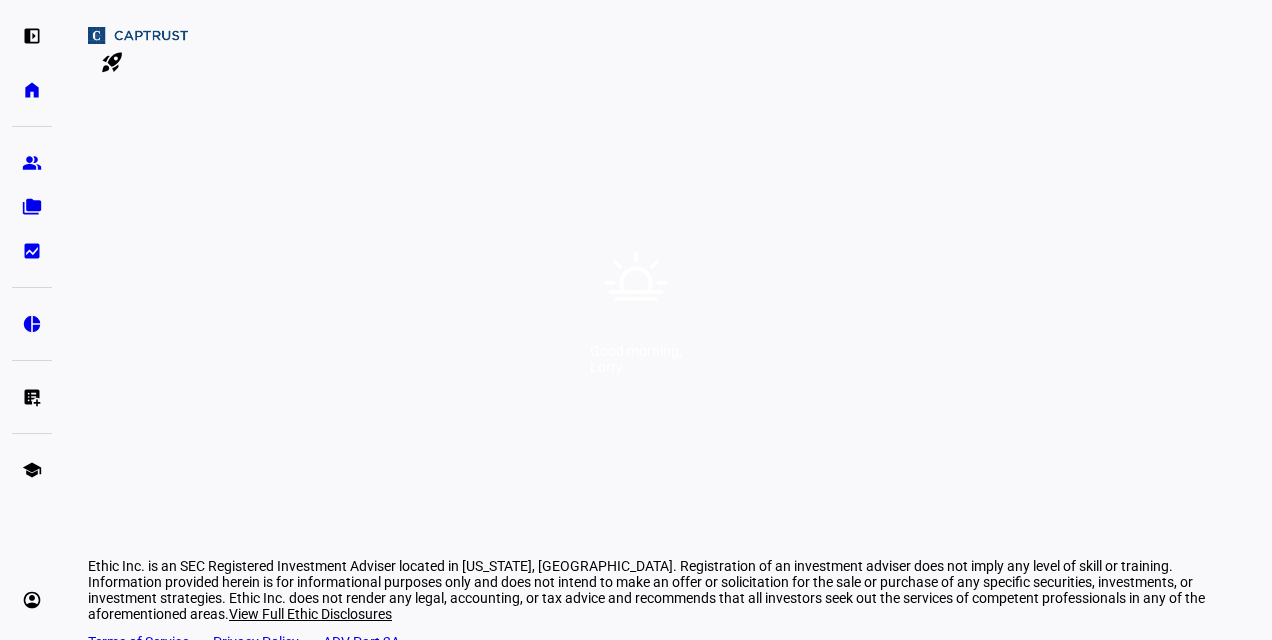 scroll, scrollTop: 0, scrollLeft: 0, axis: both 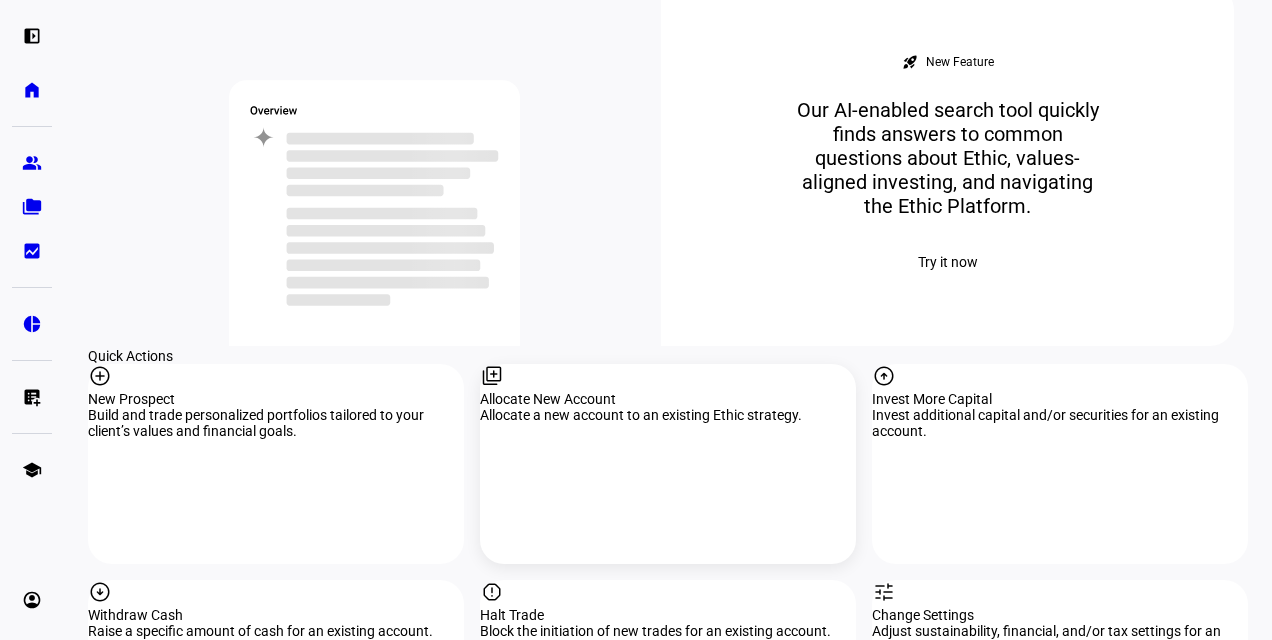 click on "library_add" 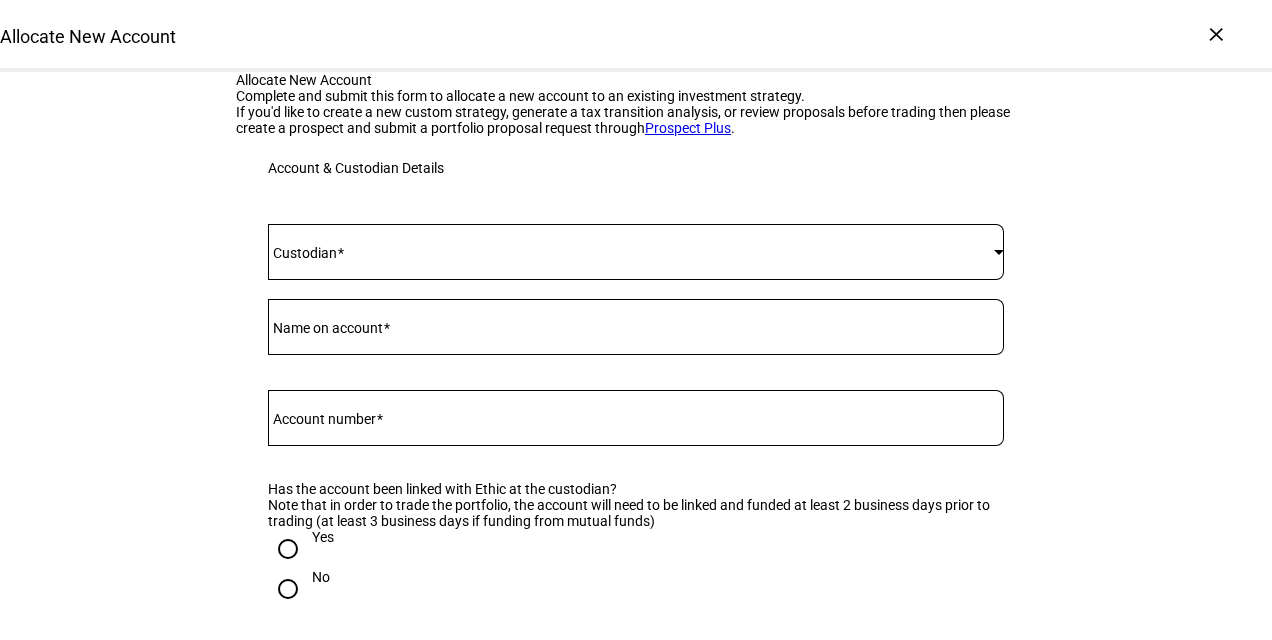 click on "Custodian" at bounding box center [305, 253] 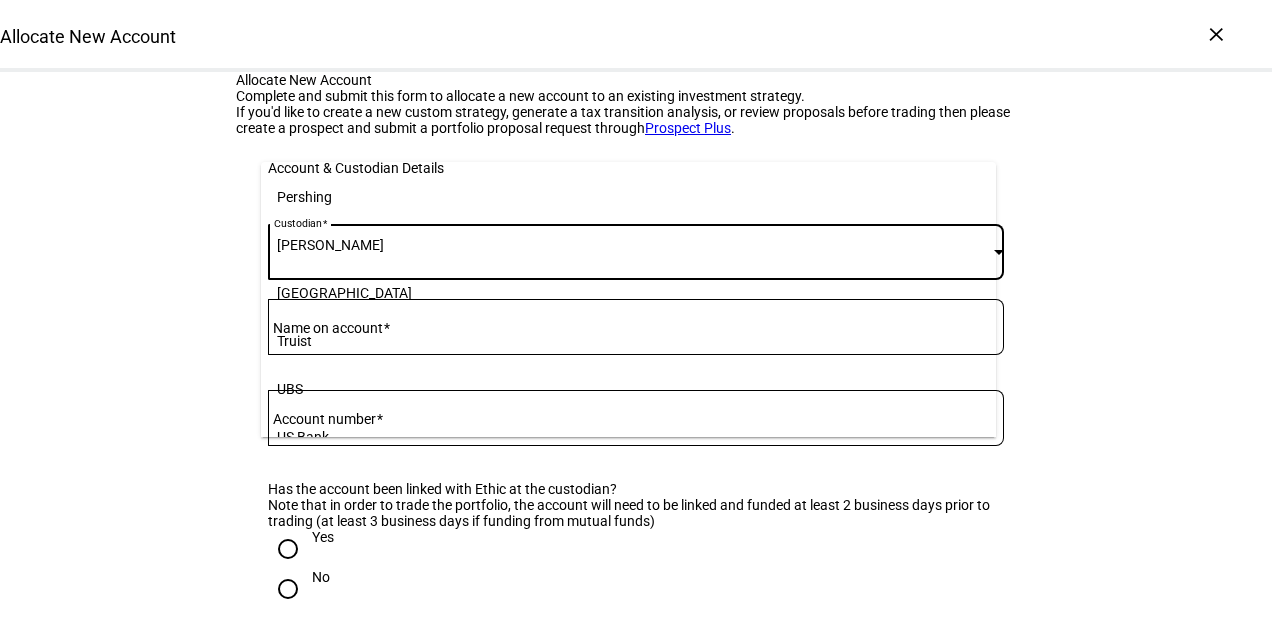 scroll, scrollTop: 384, scrollLeft: 0, axis: vertical 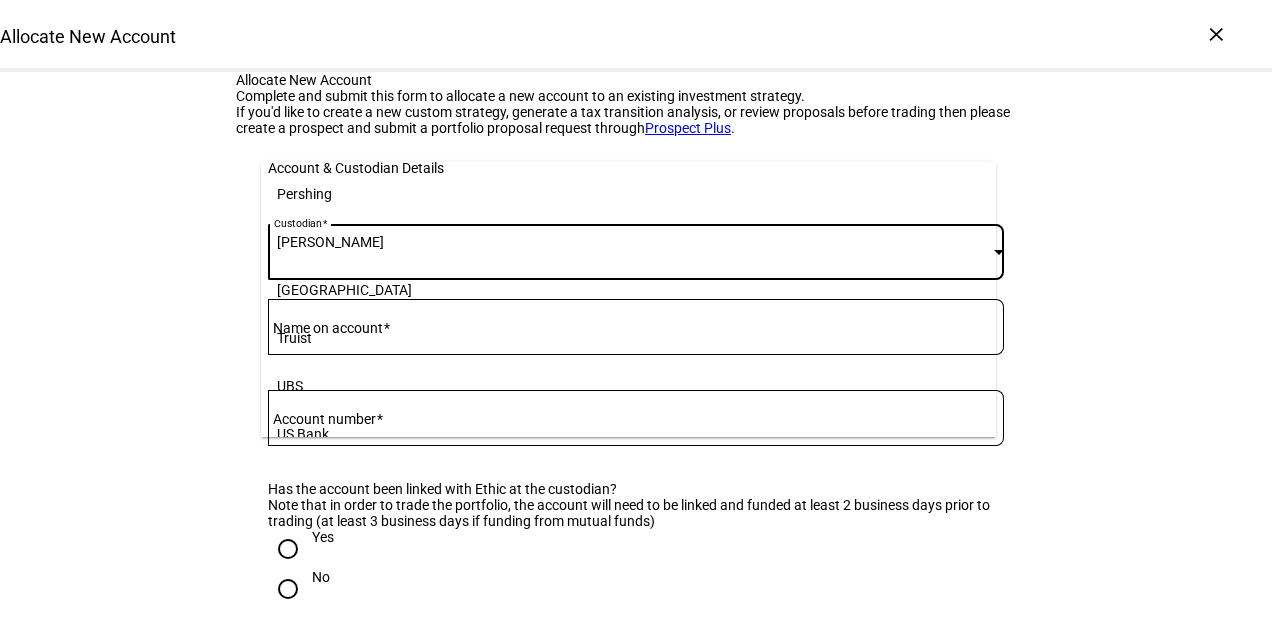 click on "[PERSON_NAME]" at bounding box center (330, 242) 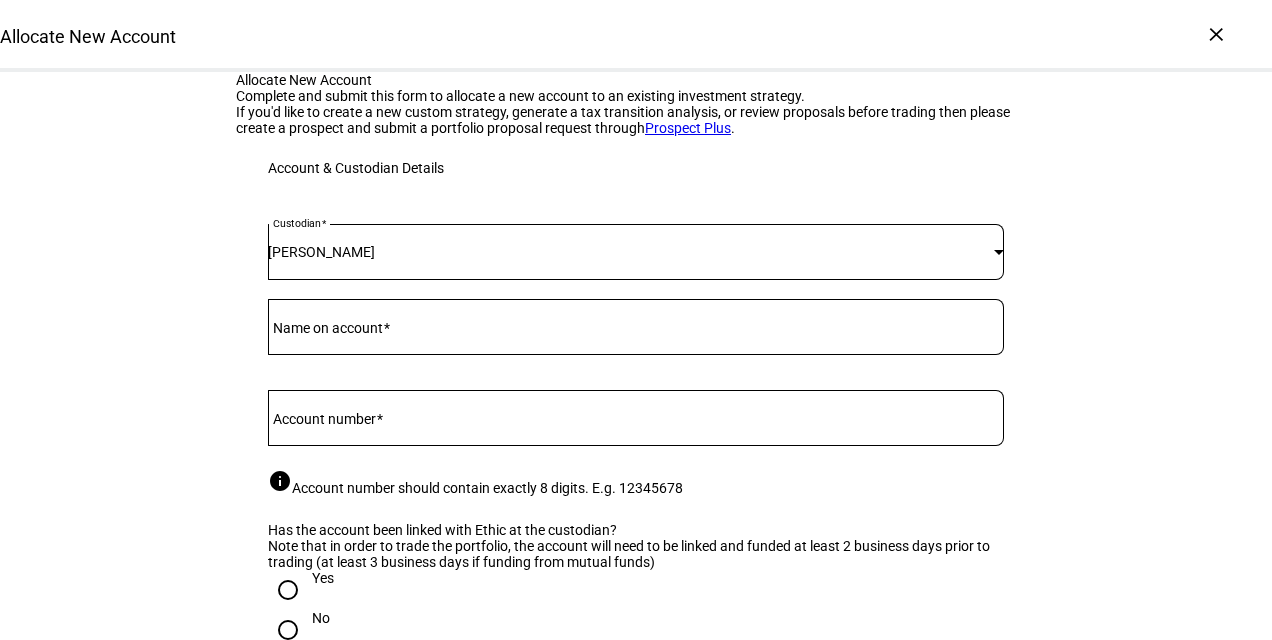 click on "Name on account" at bounding box center (328, 328) 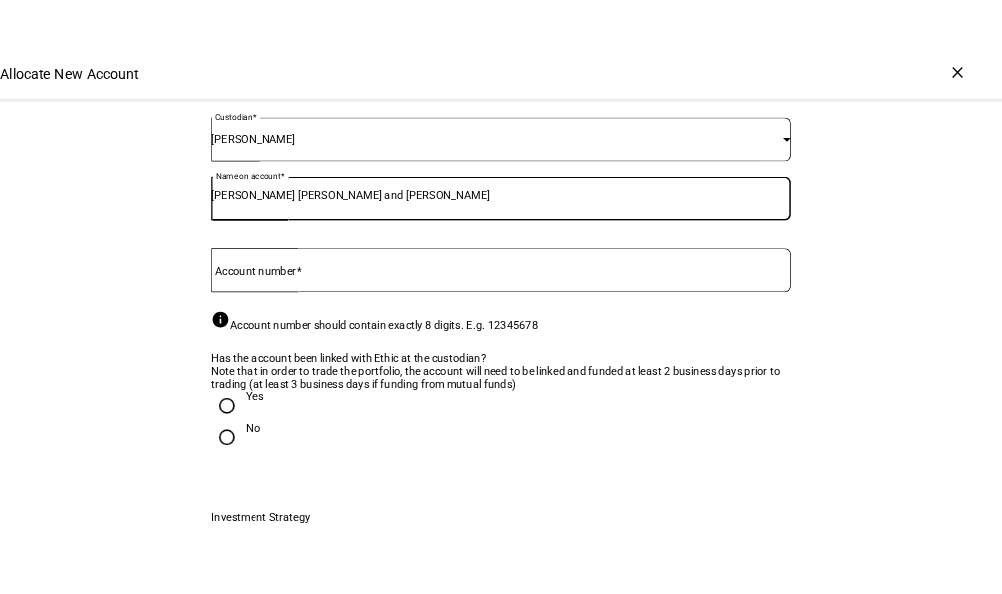 scroll, scrollTop: 133, scrollLeft: 0, axis: vertical 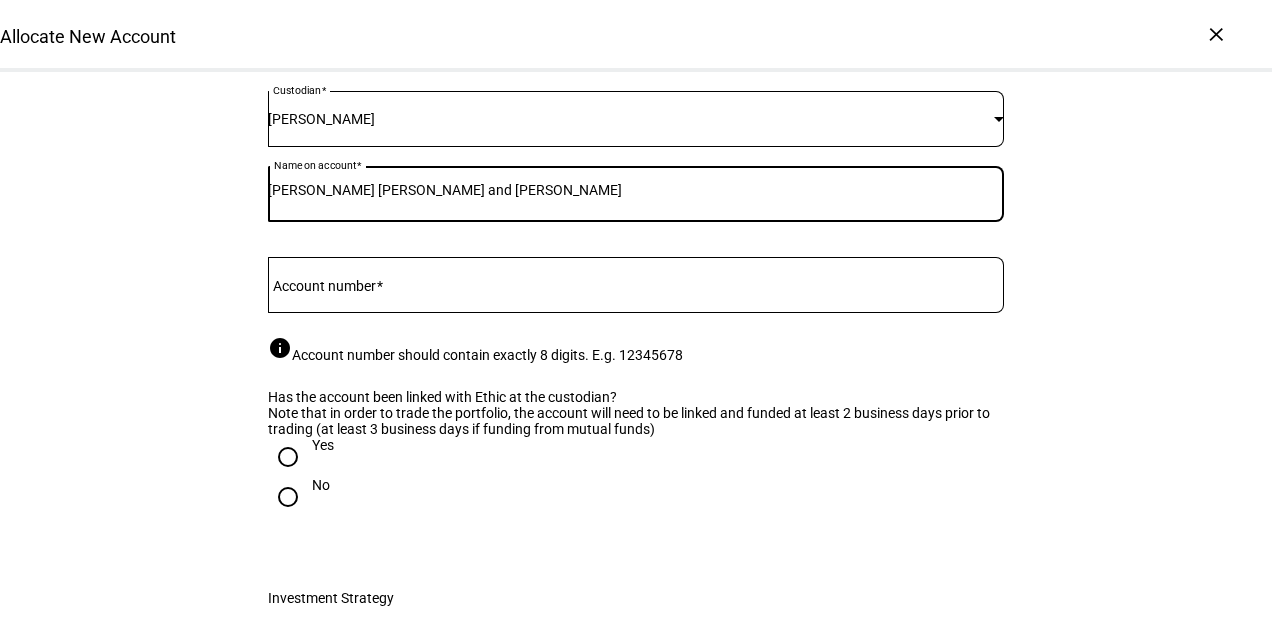 type on "[PERSON_NAME] [PERSON_NAME] and [PERSON_NAME]" 